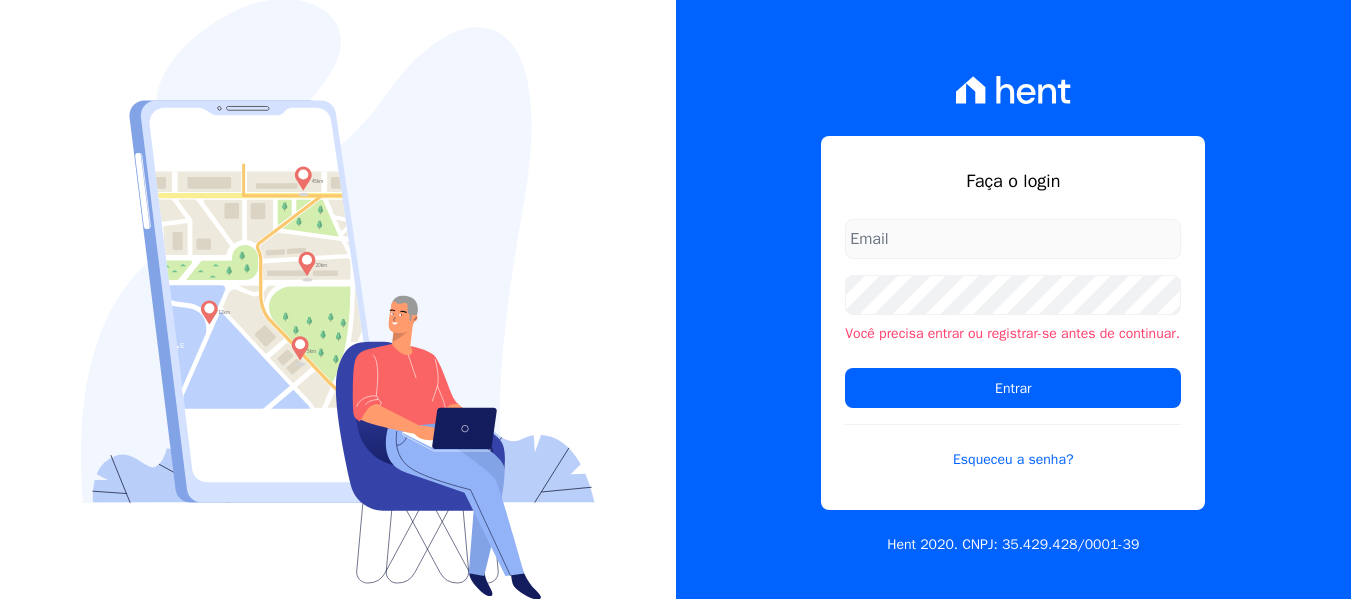 scroll, scrollTop: 0, scrollLeft: 0, axis: both 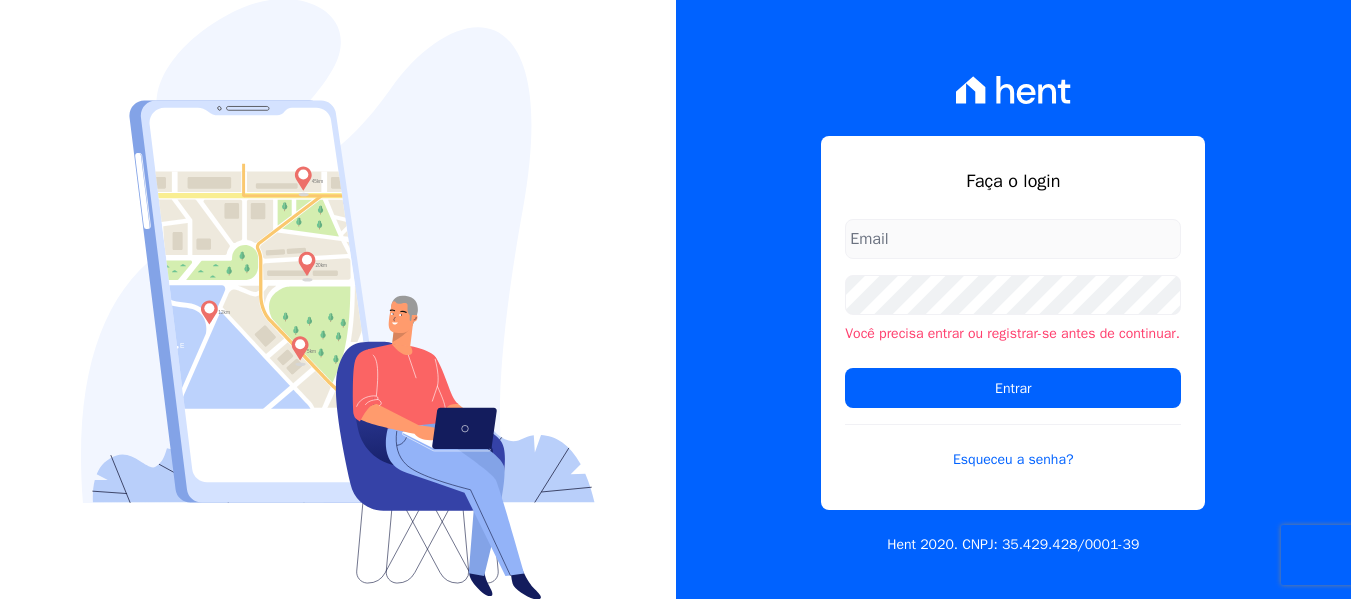 click at bounding box center [1013, 239] 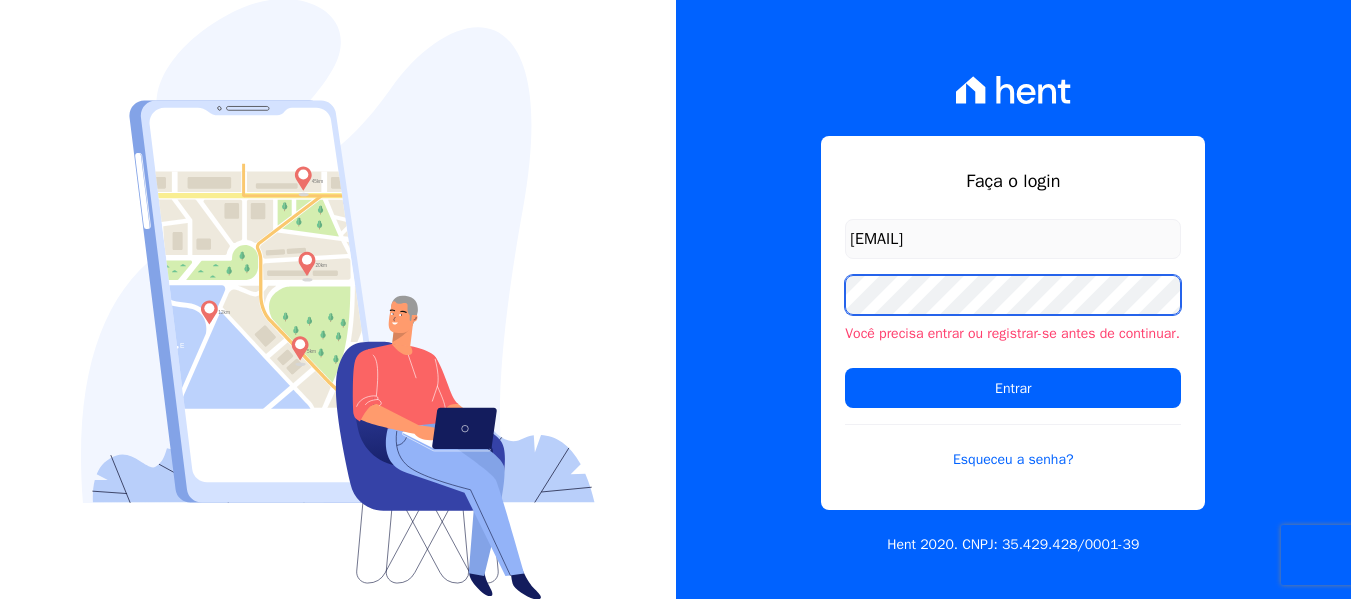 click on "Entrar" at bounding box center [1013, 388] 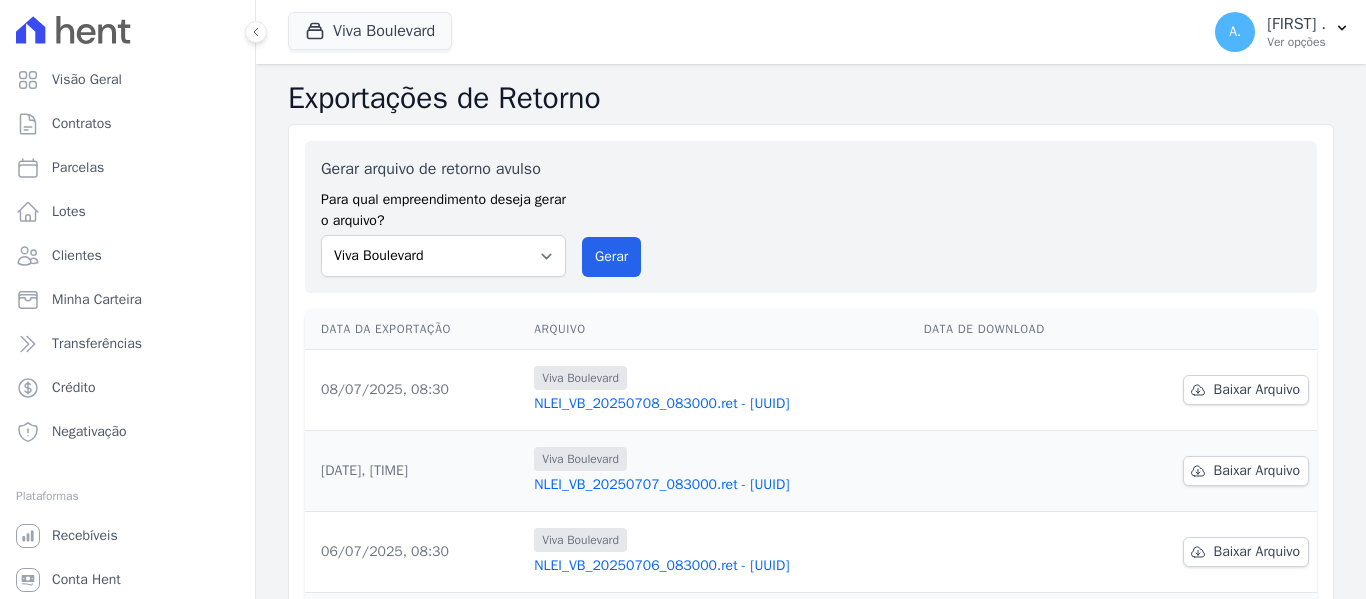 scroll, scrollTop: 0, scrollLeft: 0, axis: both 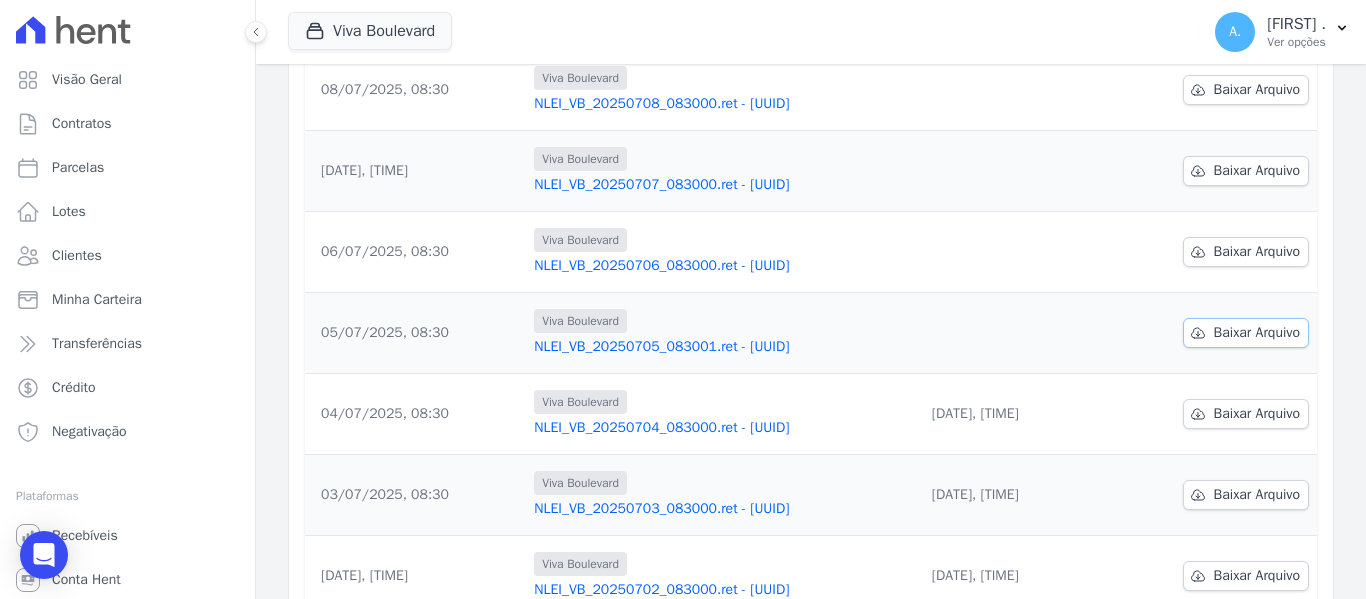 click on "Baixar Arquivo" at bounding box center [1257, 333] 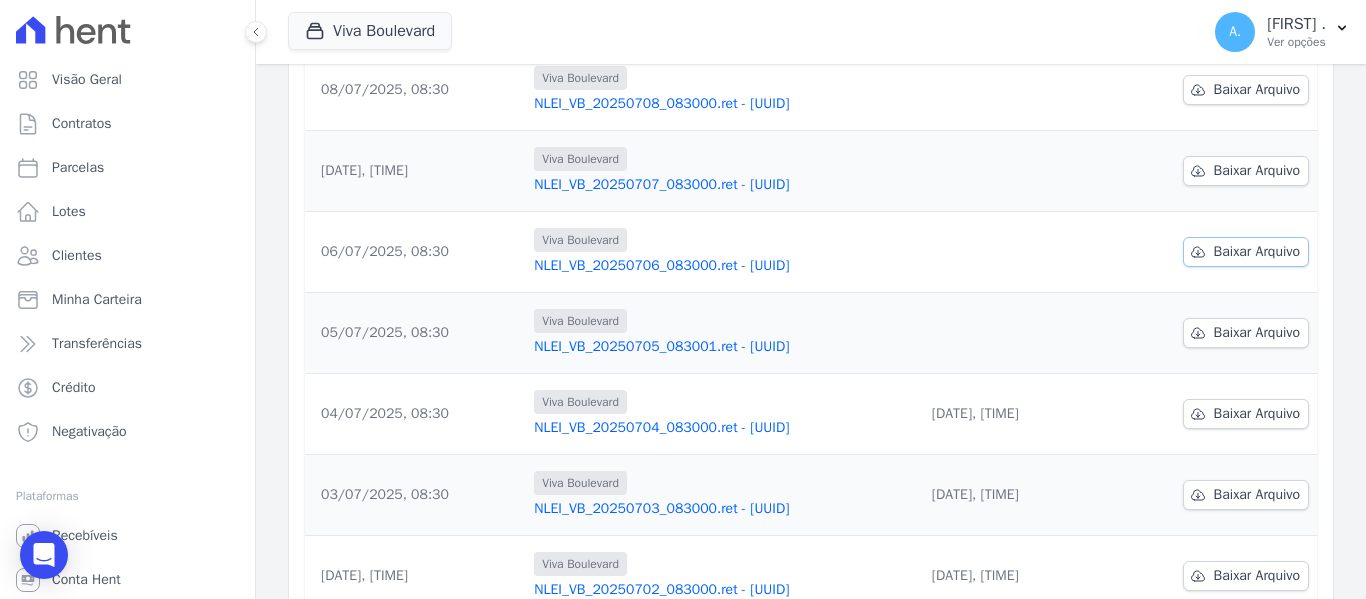 click on "Baixar Arquivo" at bounding box center (1257, 252) 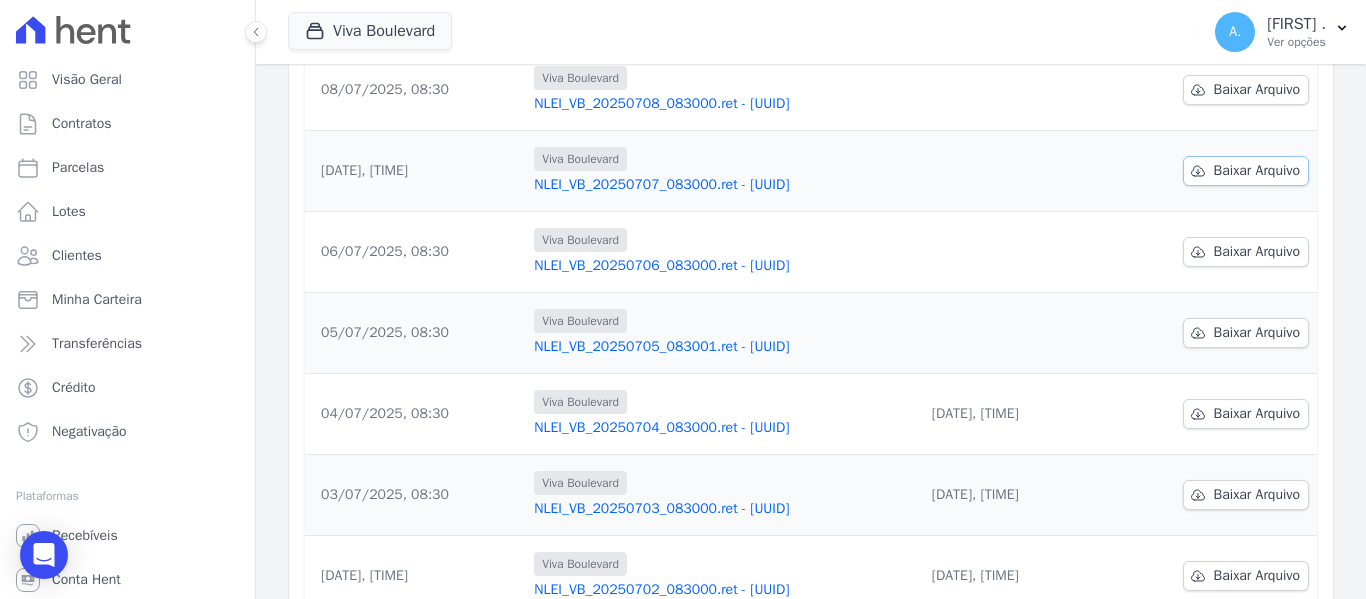 click on "Baixar Arquivo" at bounding box center (1257, 171) 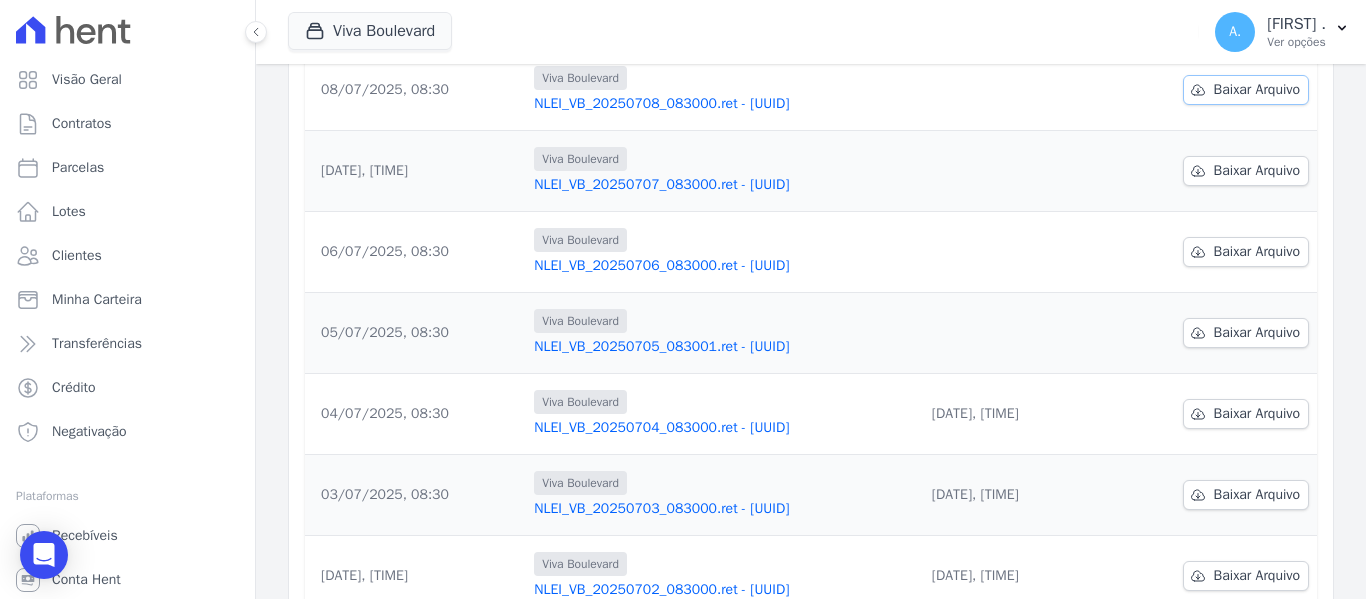 click on "Baixar Arquivo" at bounding box center (1257, 90) 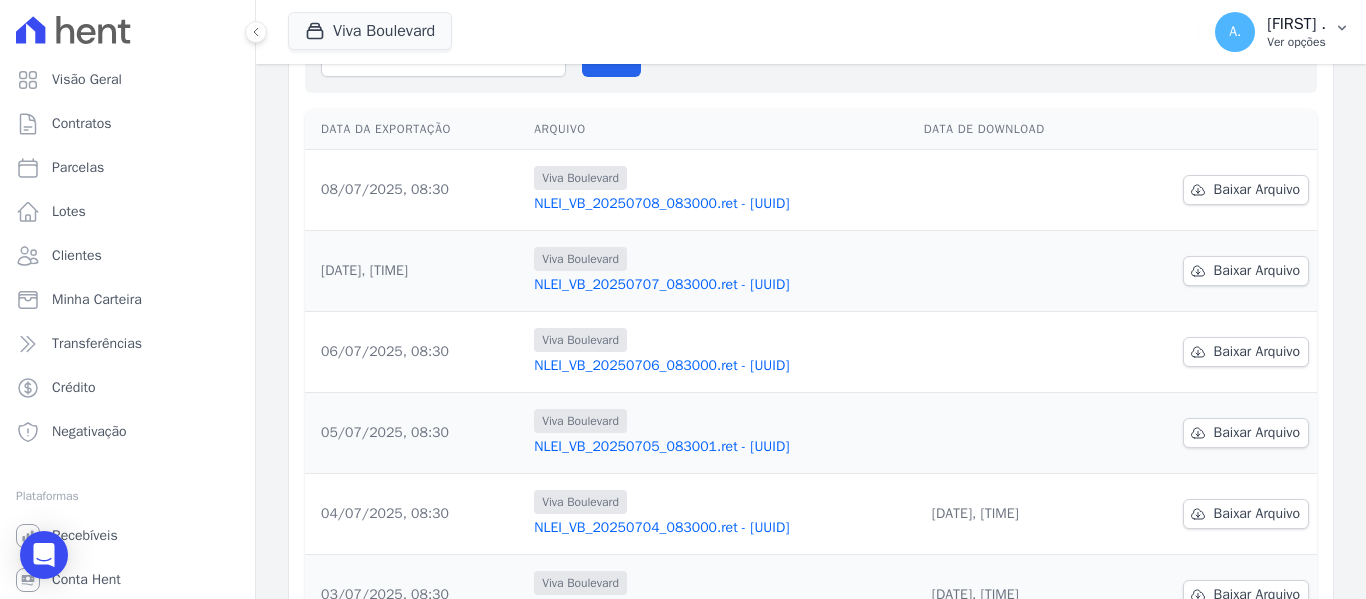 click on "[FIRST] ." at bounding box center [1296, 24] 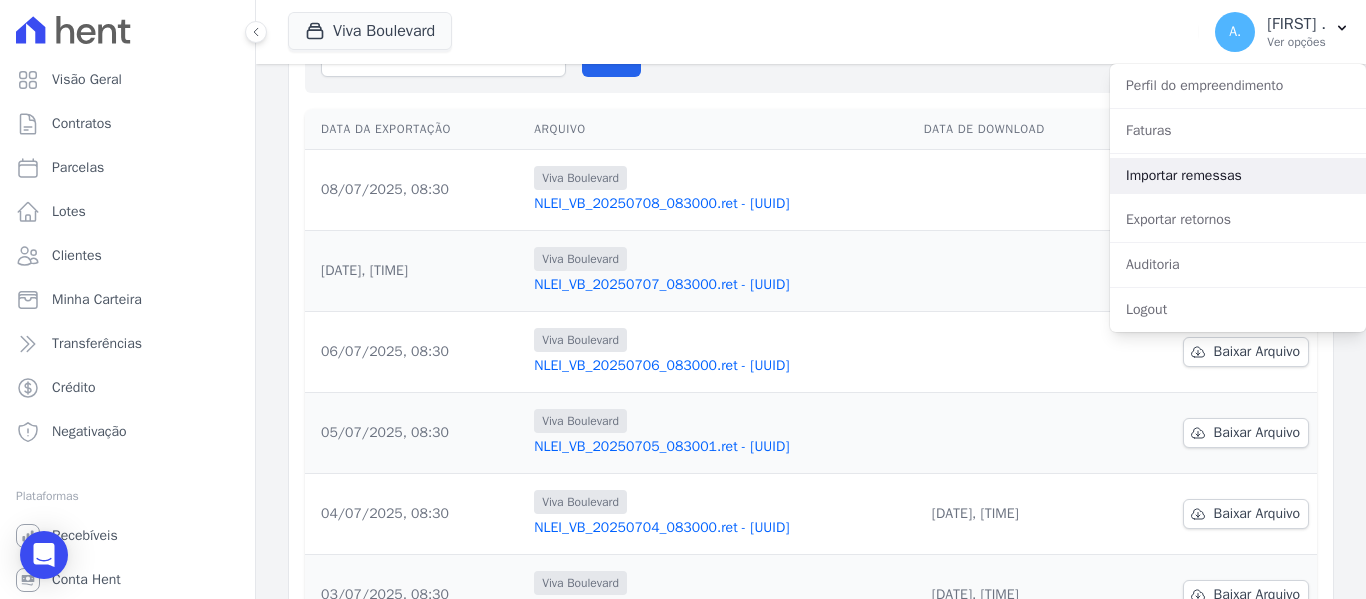 click on "Importar remessas" at bounding box center [1238, 176] 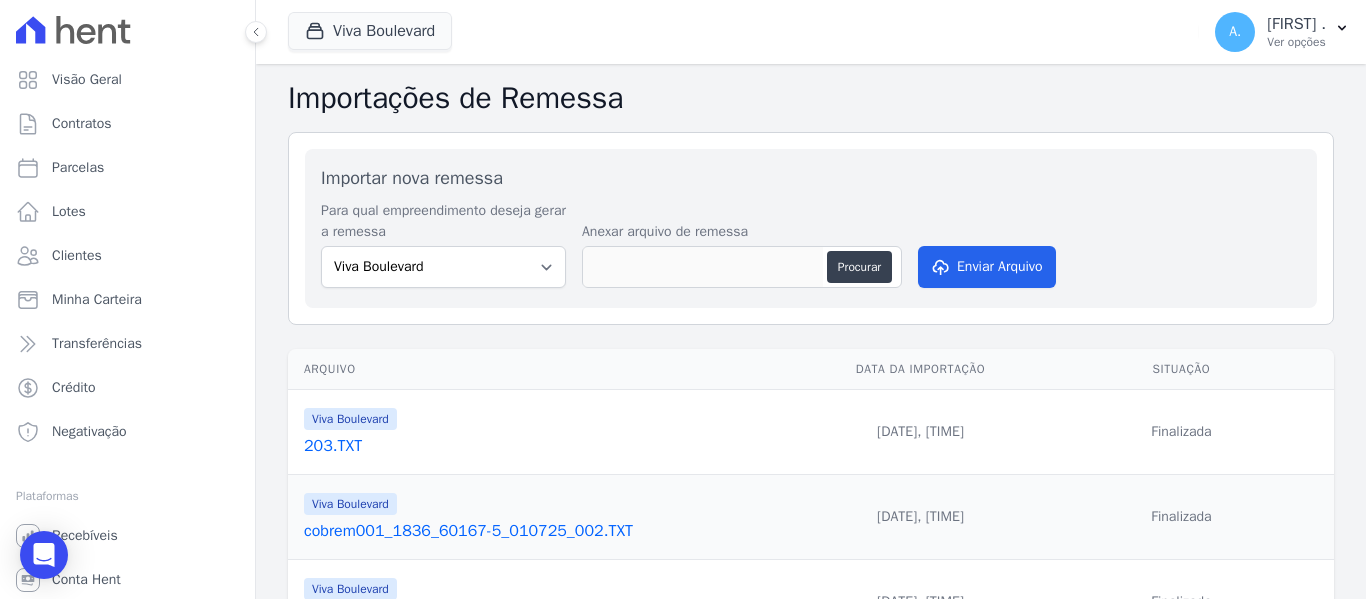 scroll, scrollTop: 100, scrollLeft: 0, axis: vertical 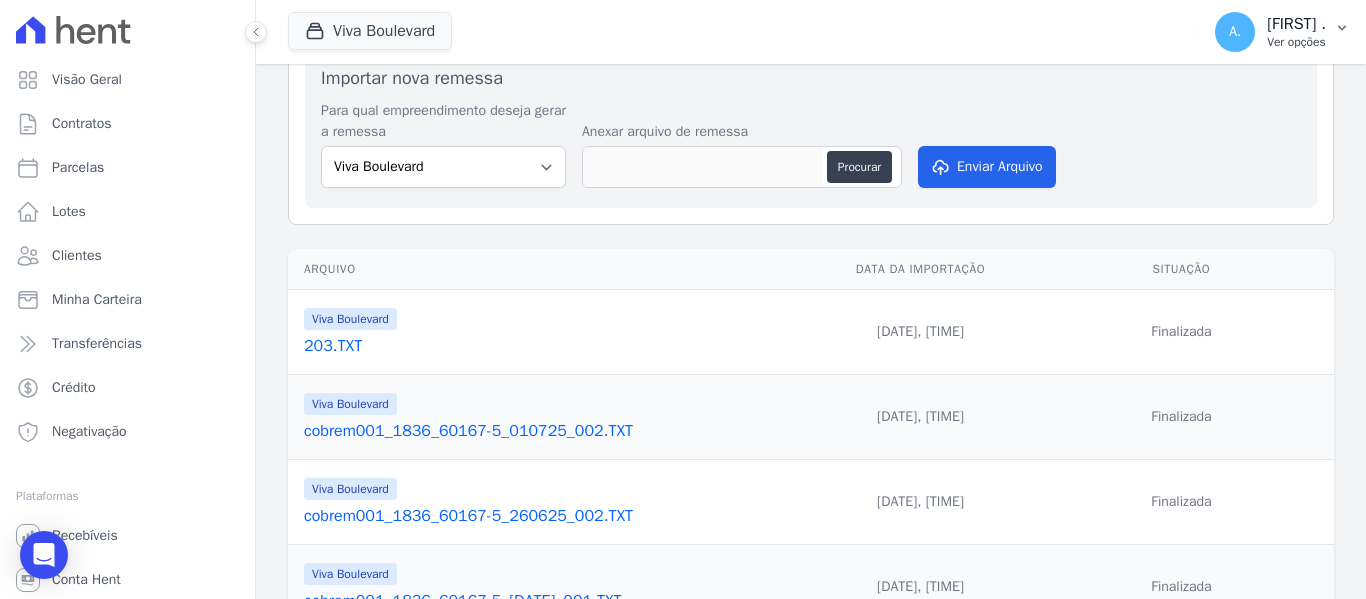 click on "Ver opções" at bounding box center [1296, 42] 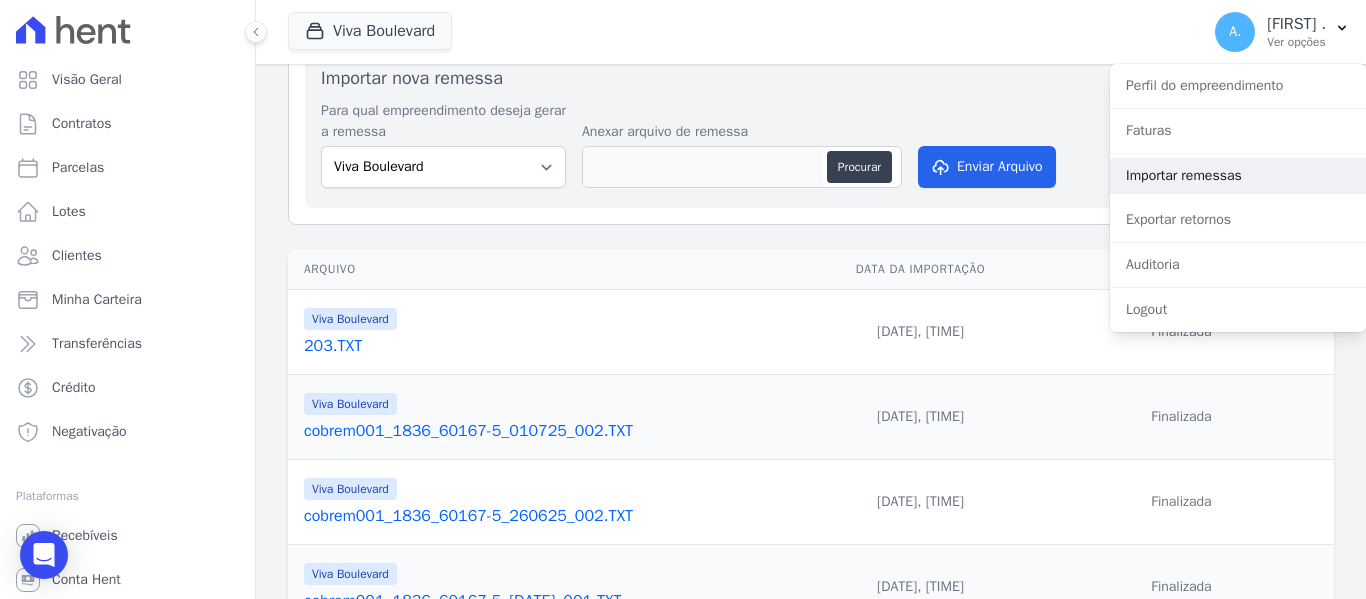 click on "Importar remessas" at bounding box center [1238, 176] 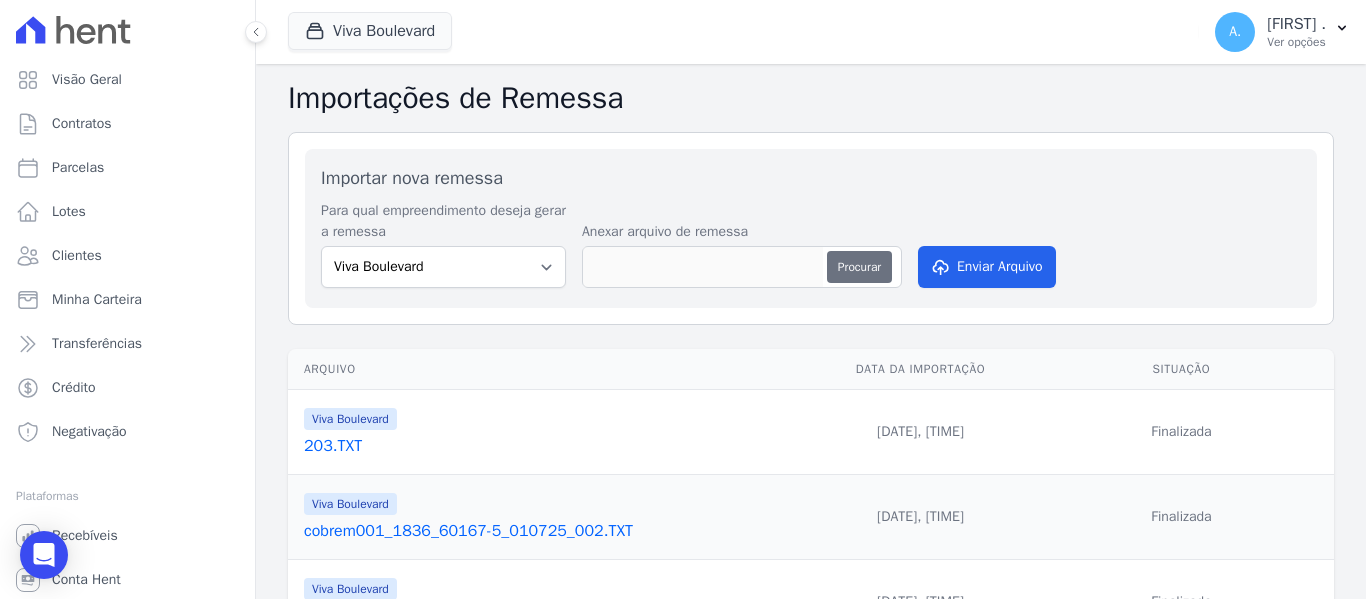 click on "Procurar" at bounding box center (859, 267) 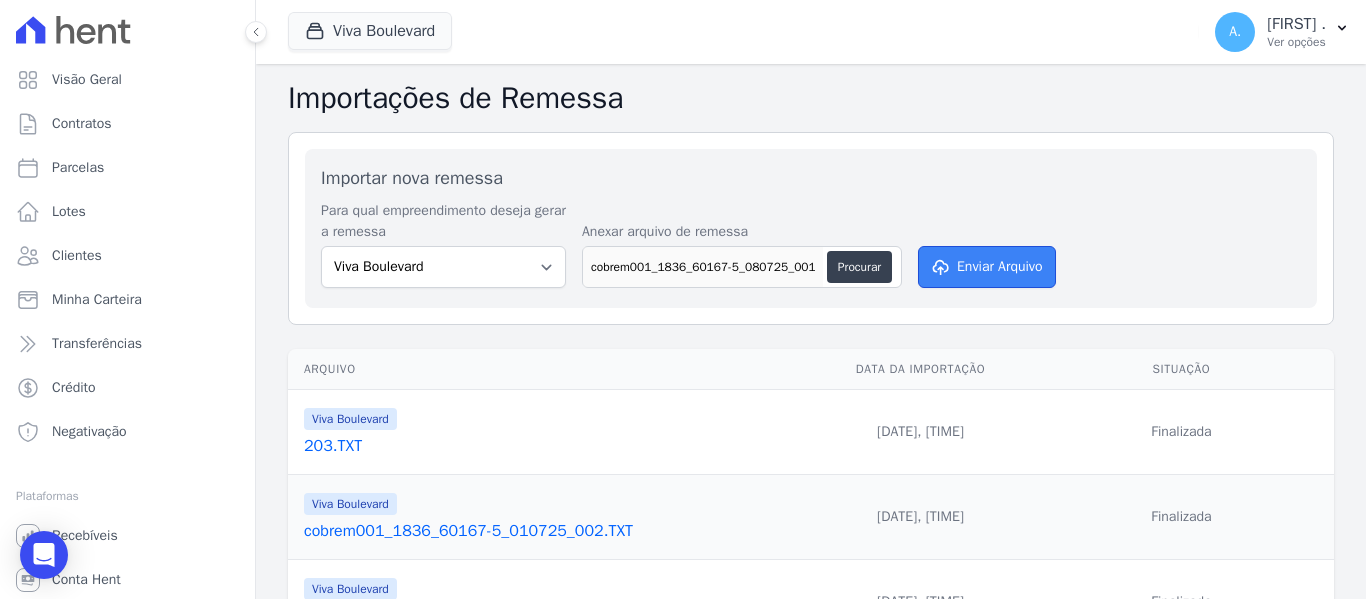 click on "Enviar Arquivo" at bounding box center [987, 267] 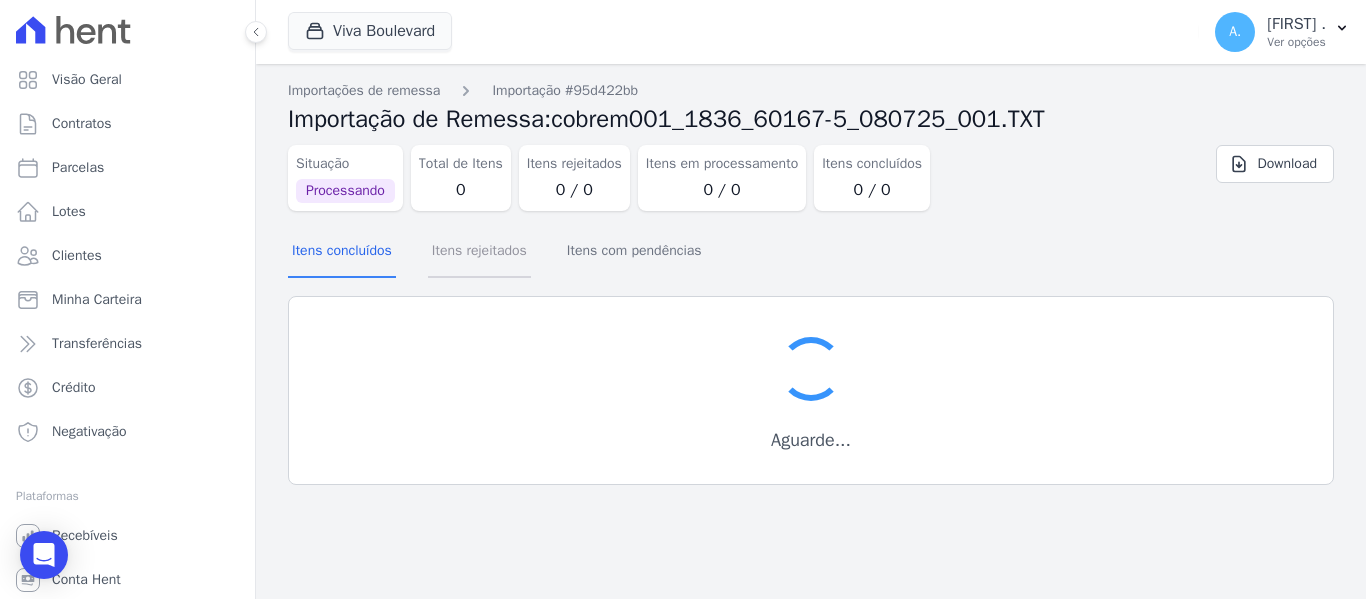 click on "Itens rejeitados" at bounding box center (479, 252) 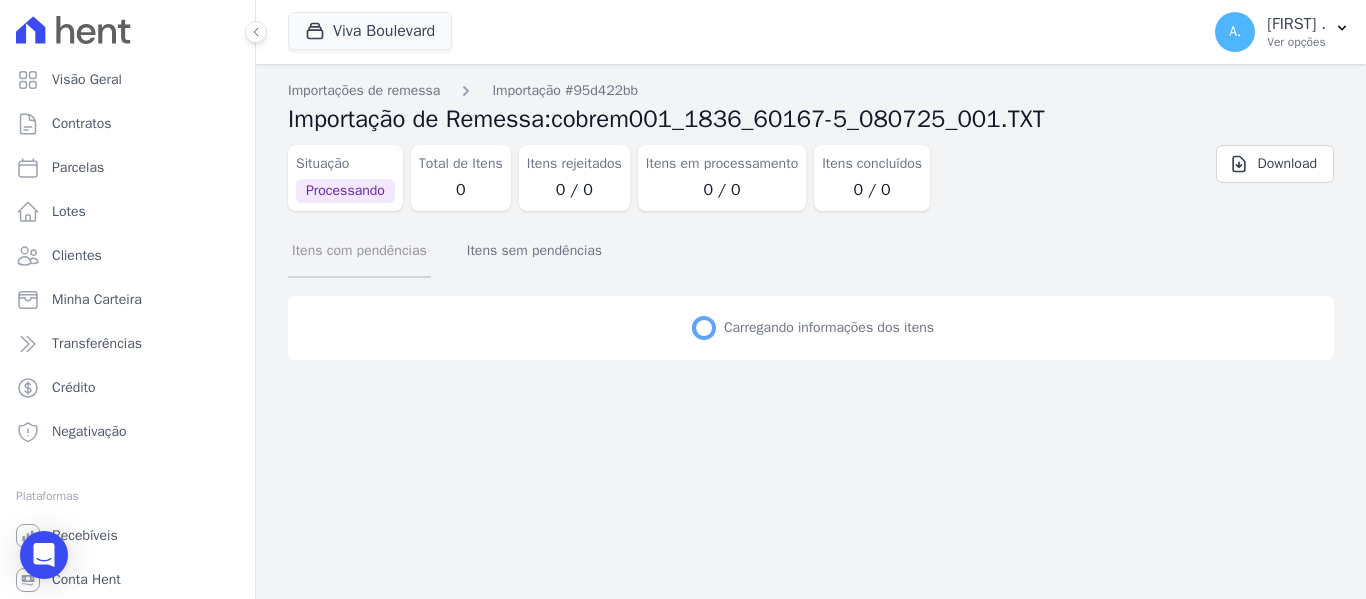 click on "Itens com pendências" at bounding box center (359, 252) 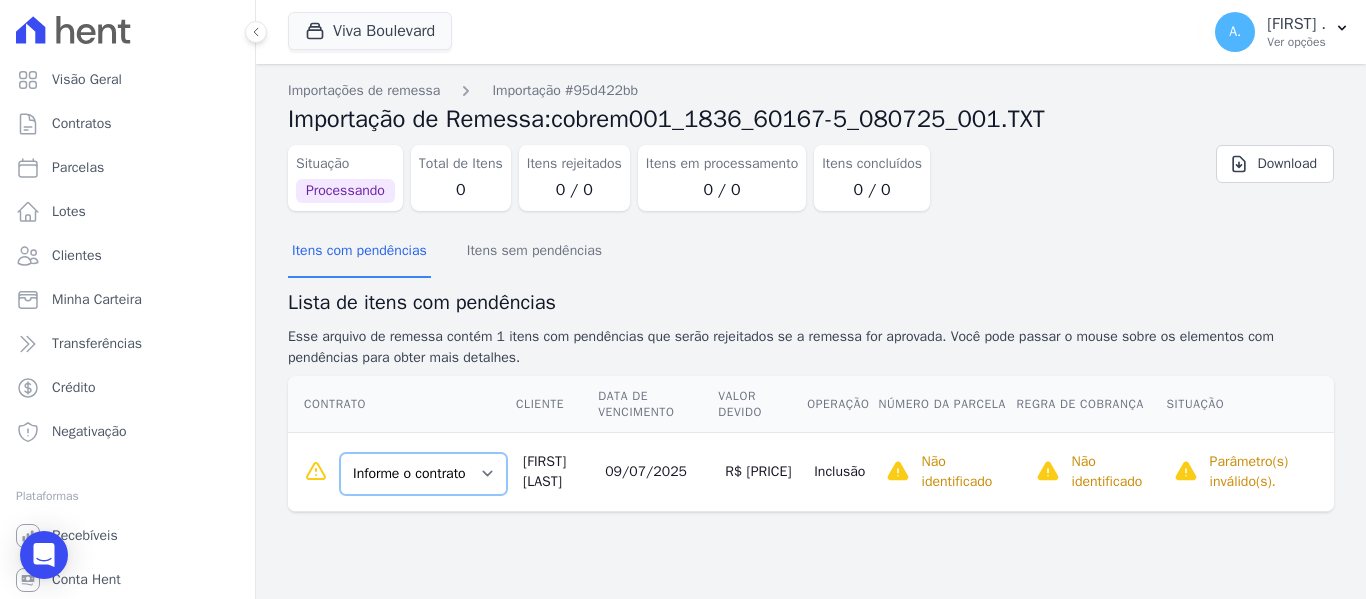 click on "Informe o contrato B16 - L01
B16 - L02
B16-L03" at bounding box center (423, 474) 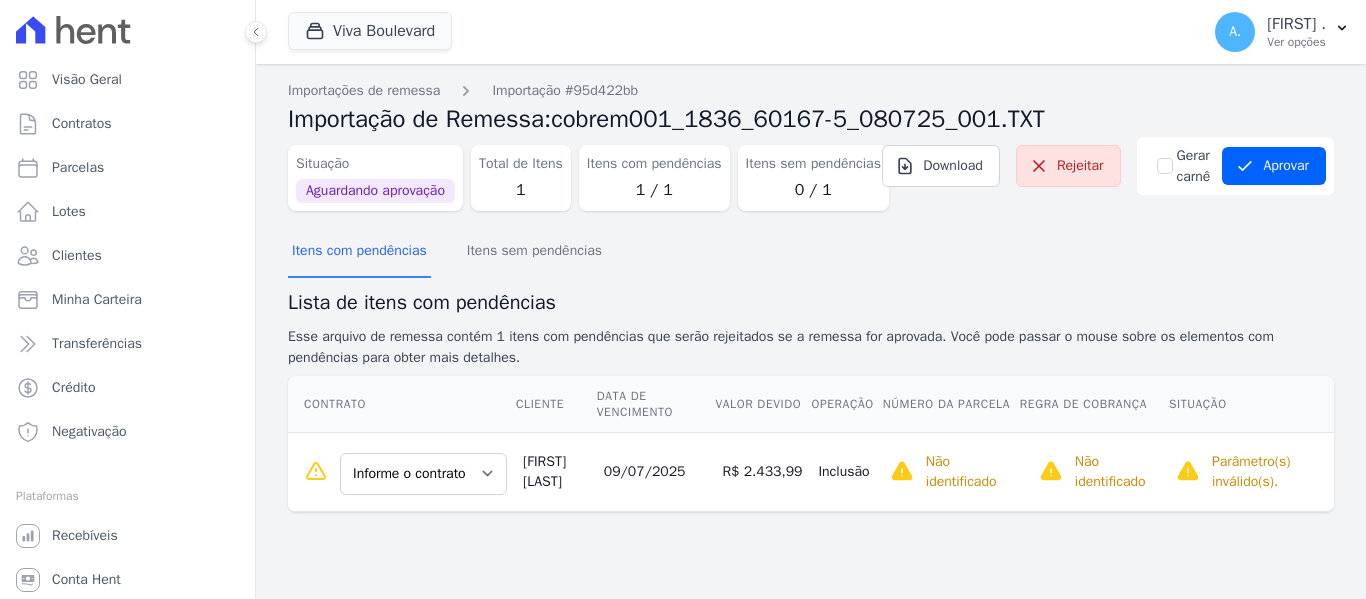 scroll, scrollTop: 0, scrollLeft: 0, axis: both 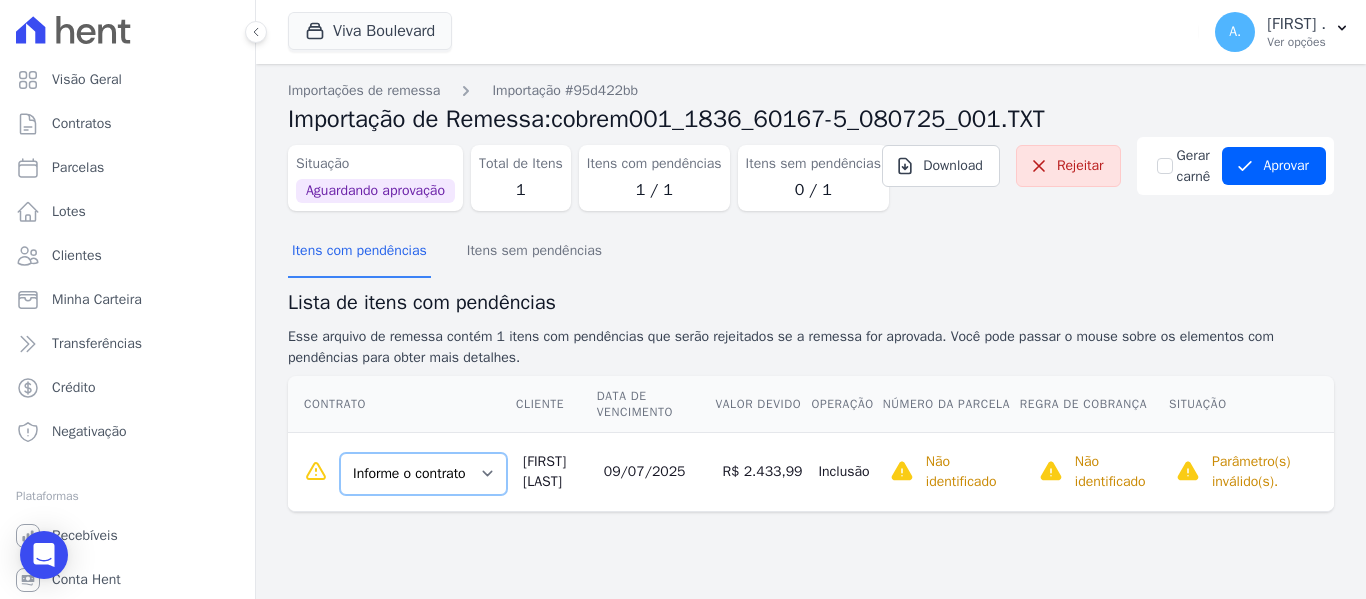 click on "Informe o contrato B16 - L01
B16 - L02
B16-L03" at bounding box center (423, 474) 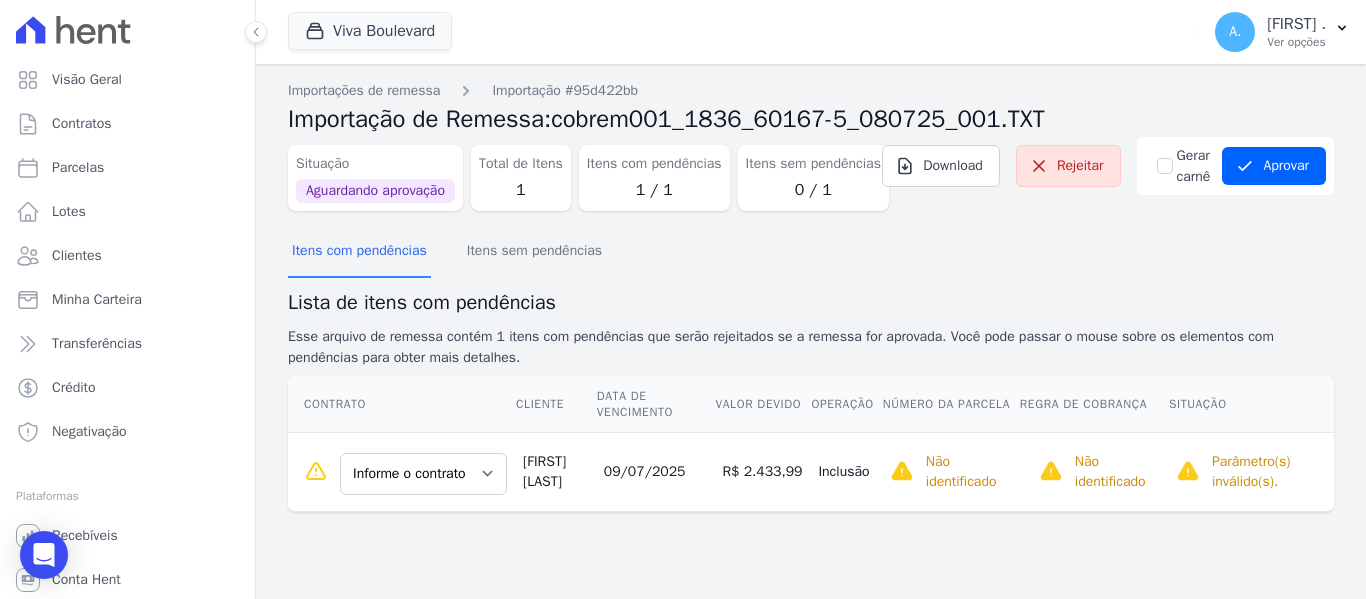 click on "Situação
Aguardando aprovação
Total de Itens
1
Itens com pendências
1 / 1
Itens sem pendências
0 / 1
Download
Rejeitar
Gerar carnê
Aprovar
Aprovar remessa com erros?" at bounding box center [811, 182] 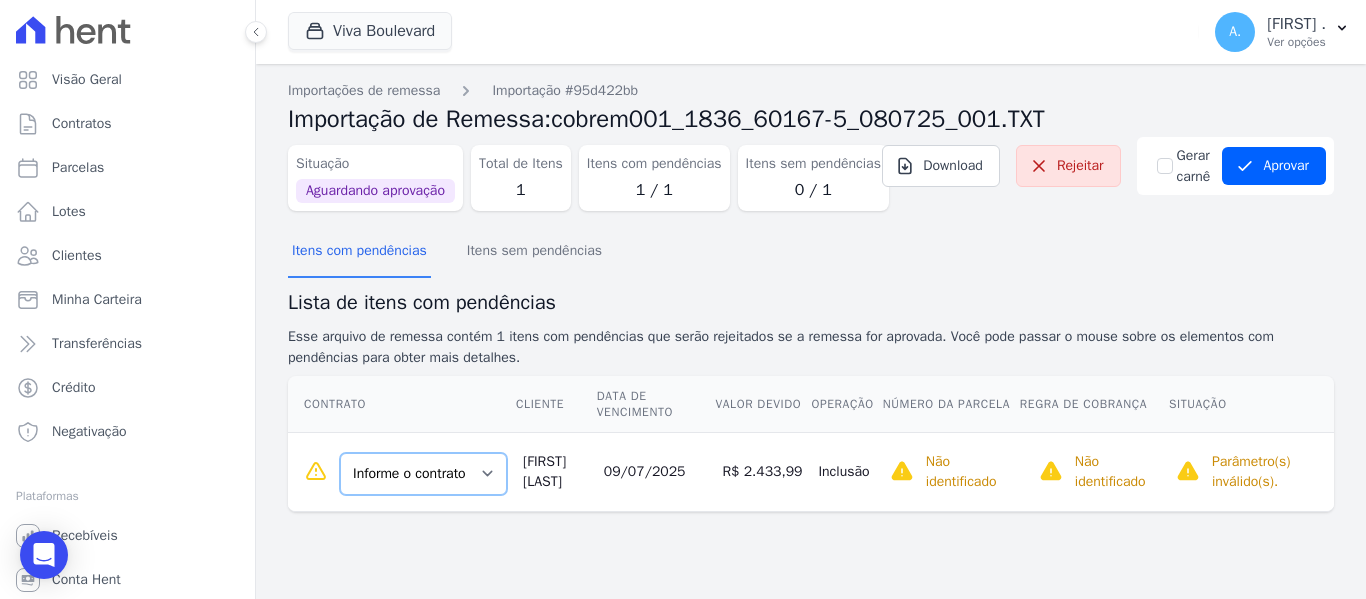 click on "Informe o contrato B16 - L01
B16 - L02
B16-L03" at bounding box center (423, 474) 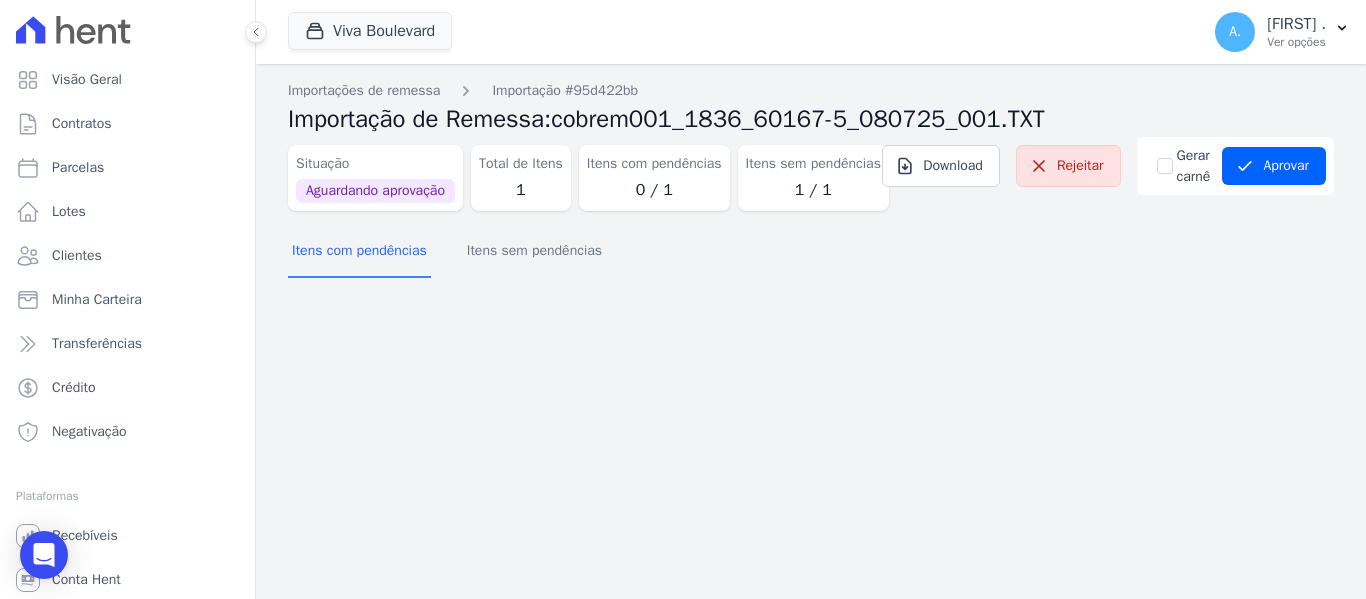 scroll, scrollTop: 0, scrollLeft: 0, axis: both 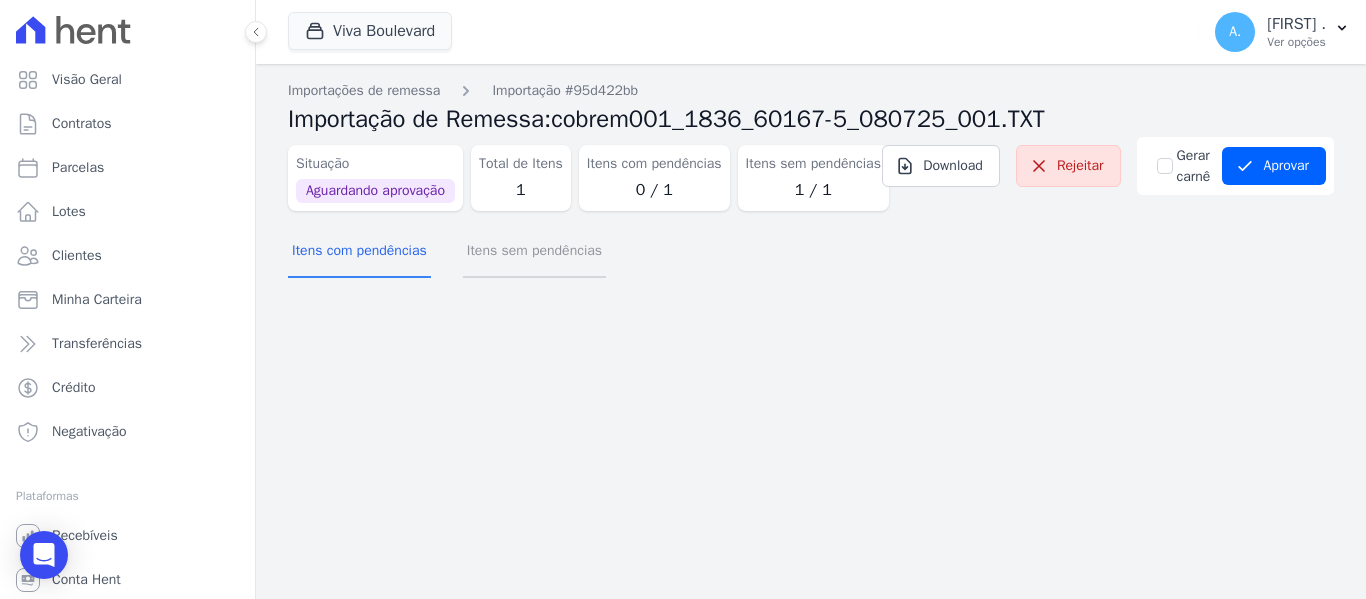 click on "Itens sem pendências" at bounding box center [534, 252] 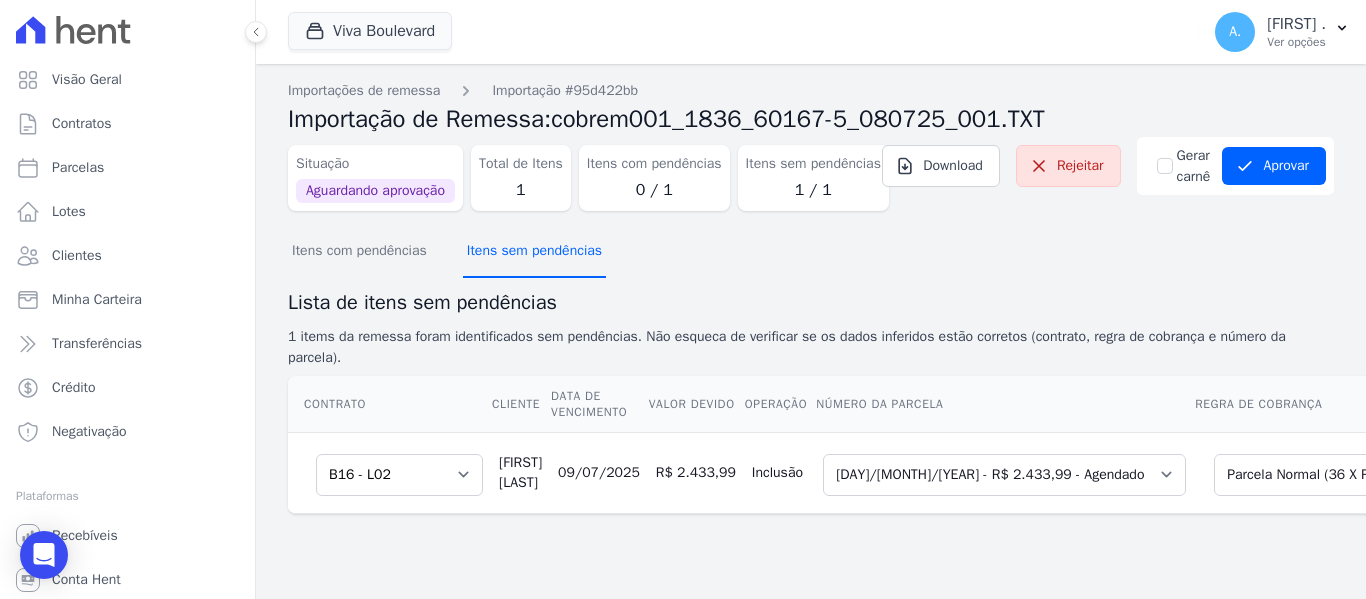 scroll, scrollTop: 30, scrollLeft: 0, axis: vertical 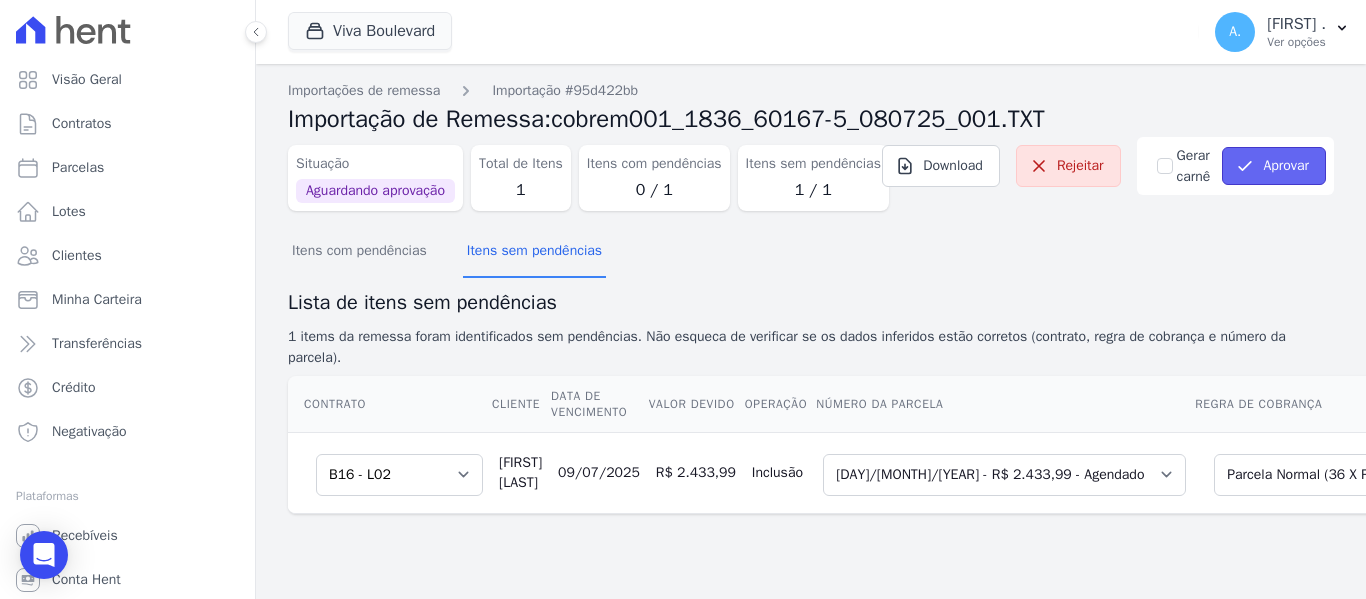 click on "Aprovar" at bounding box center (1274, 166) 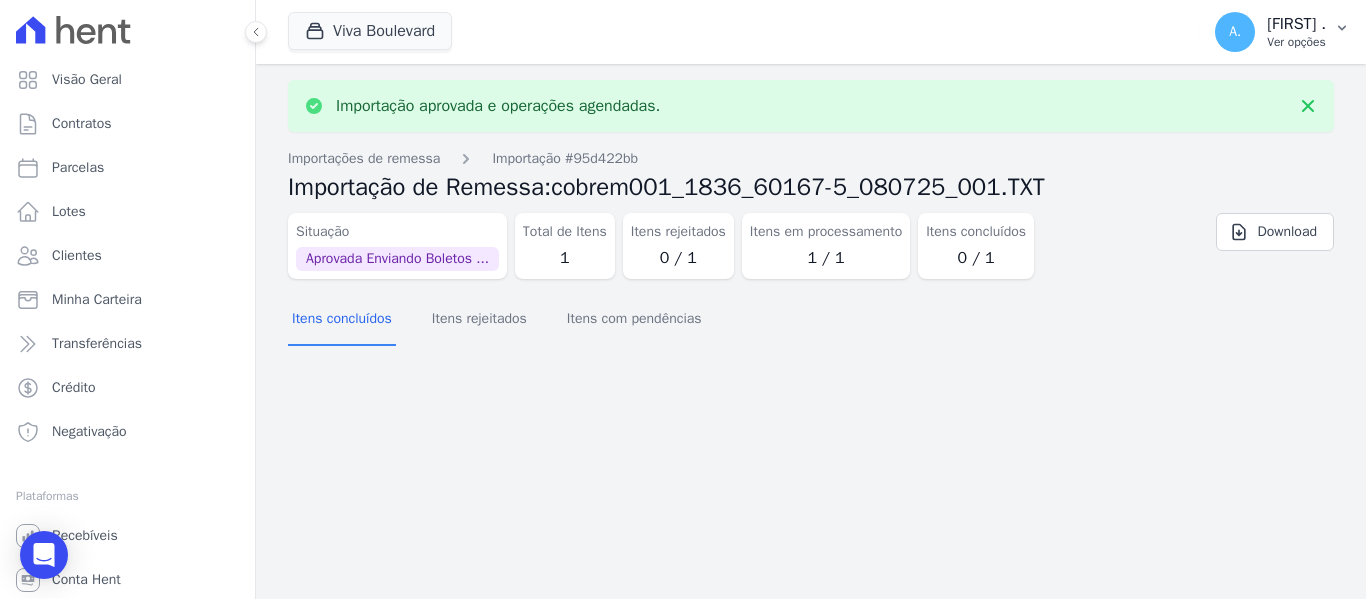 click on "Ver opções" at bounding box center [1296, 42] 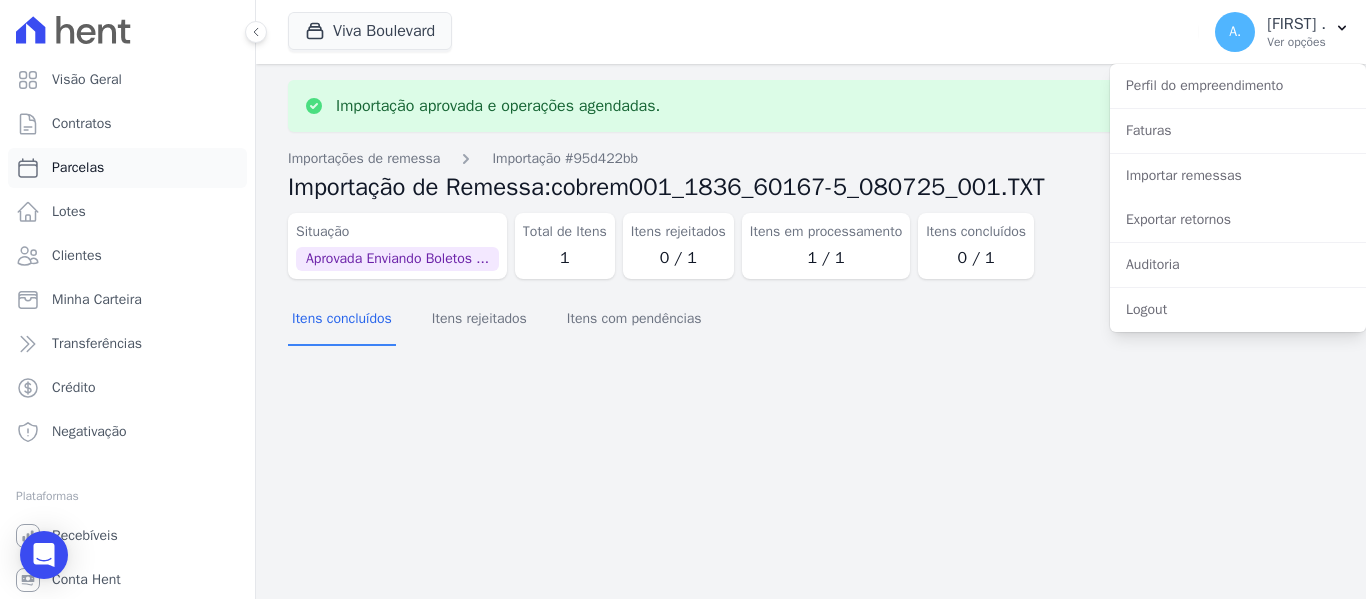 click on "Parcelas" at bounding box center (78, 168) 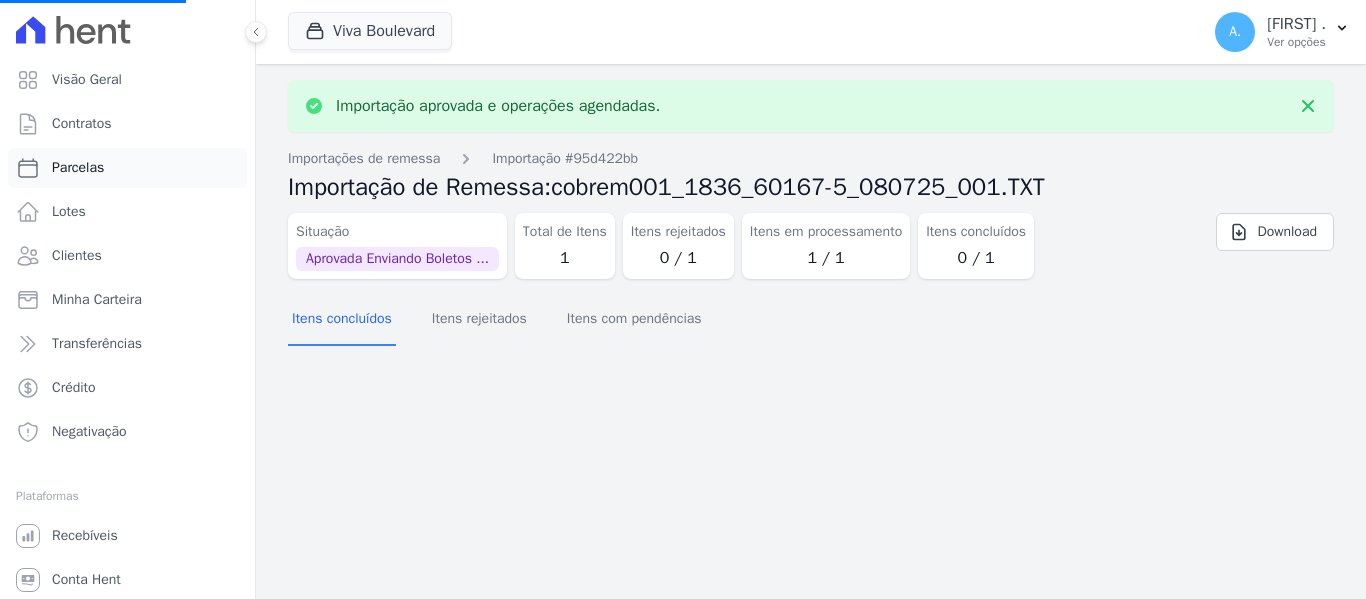 click on "Parcelas" at bounding box center [78, 168] 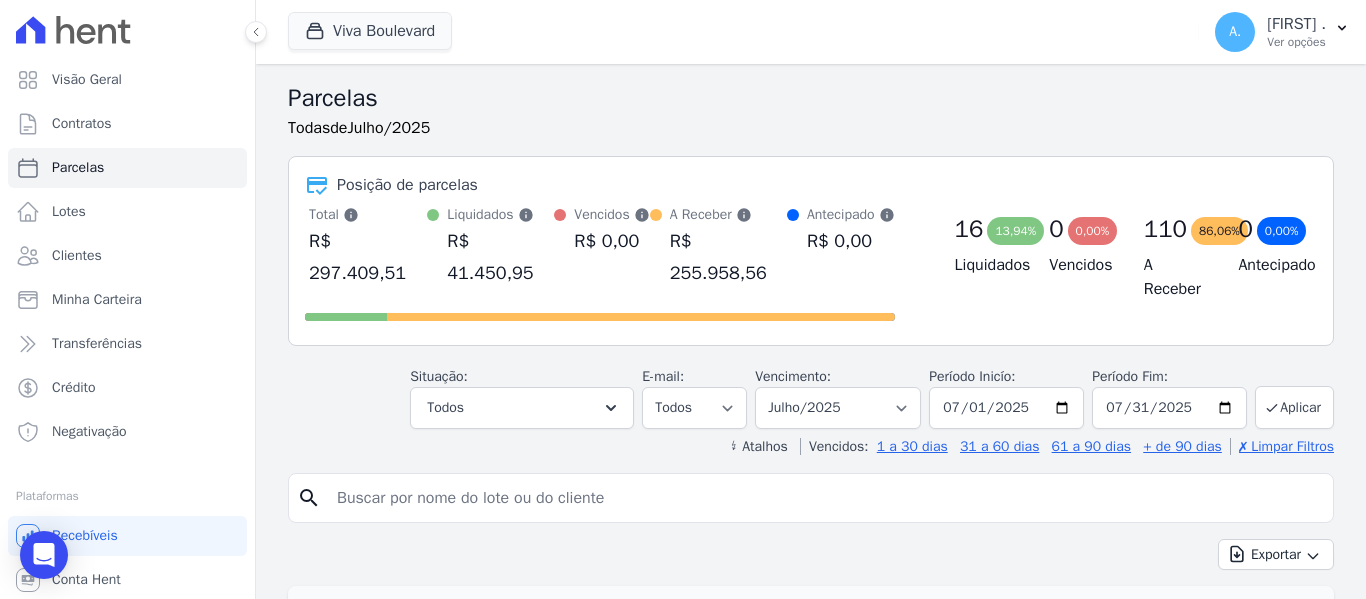click at bounding box center (825, 498) 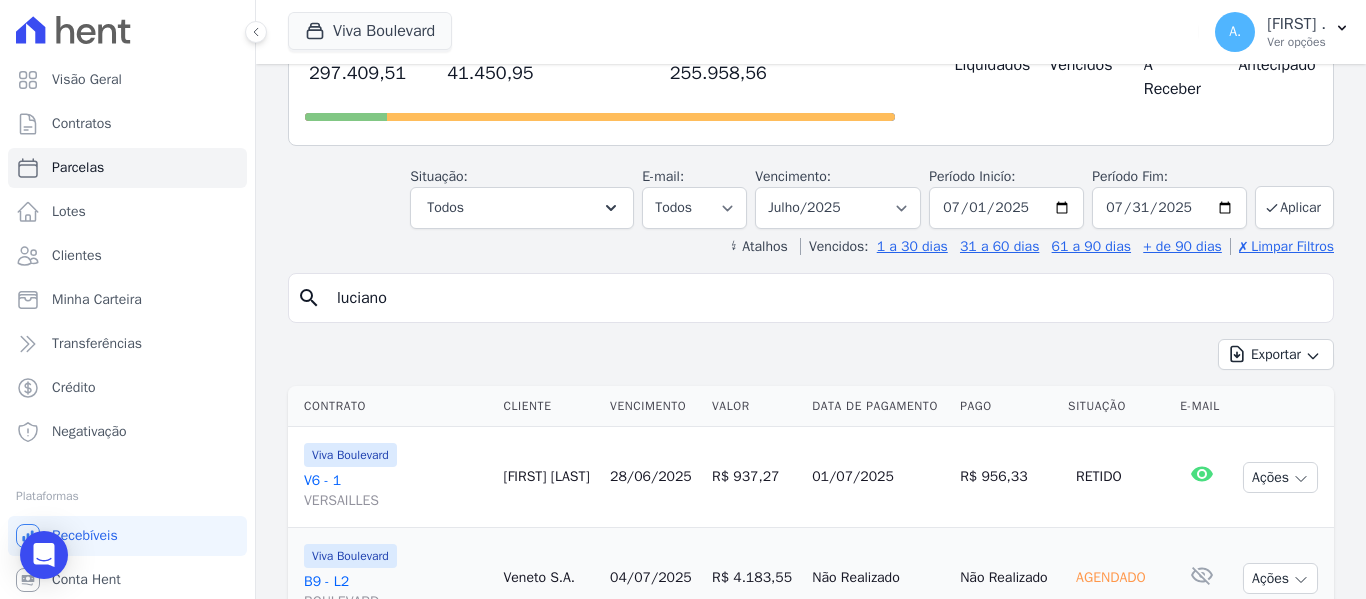 scroll, scrollTop: 300, scrollLeft: 0, axis: vertical 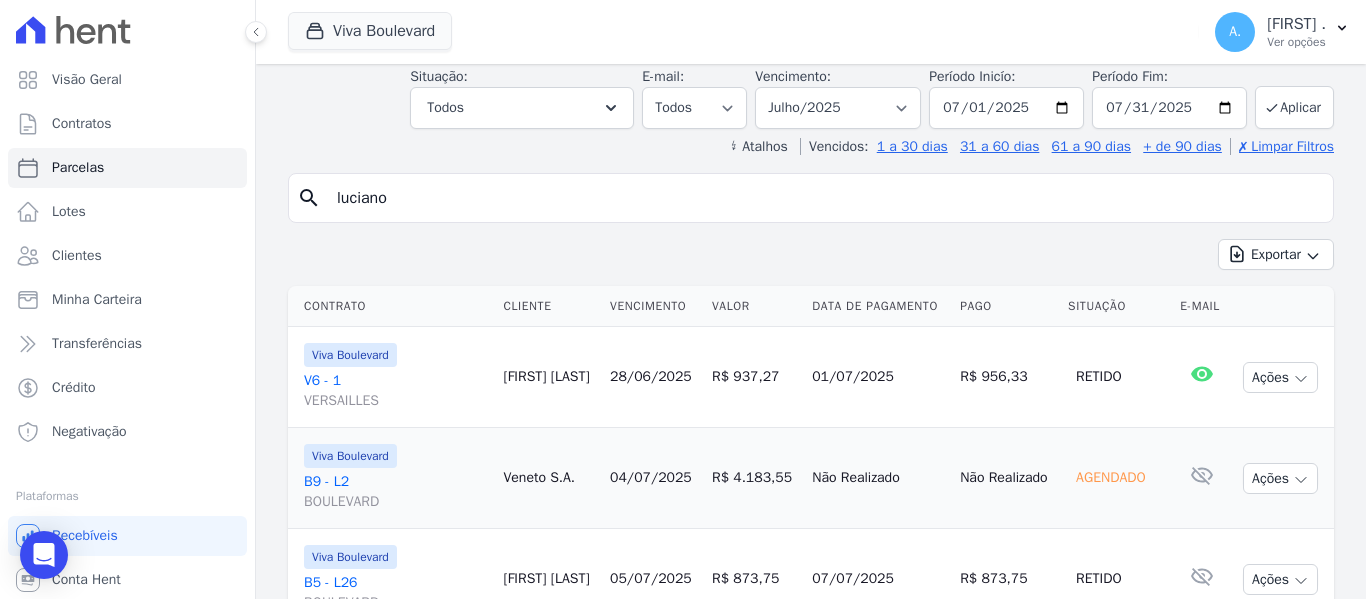 type on "luciano" 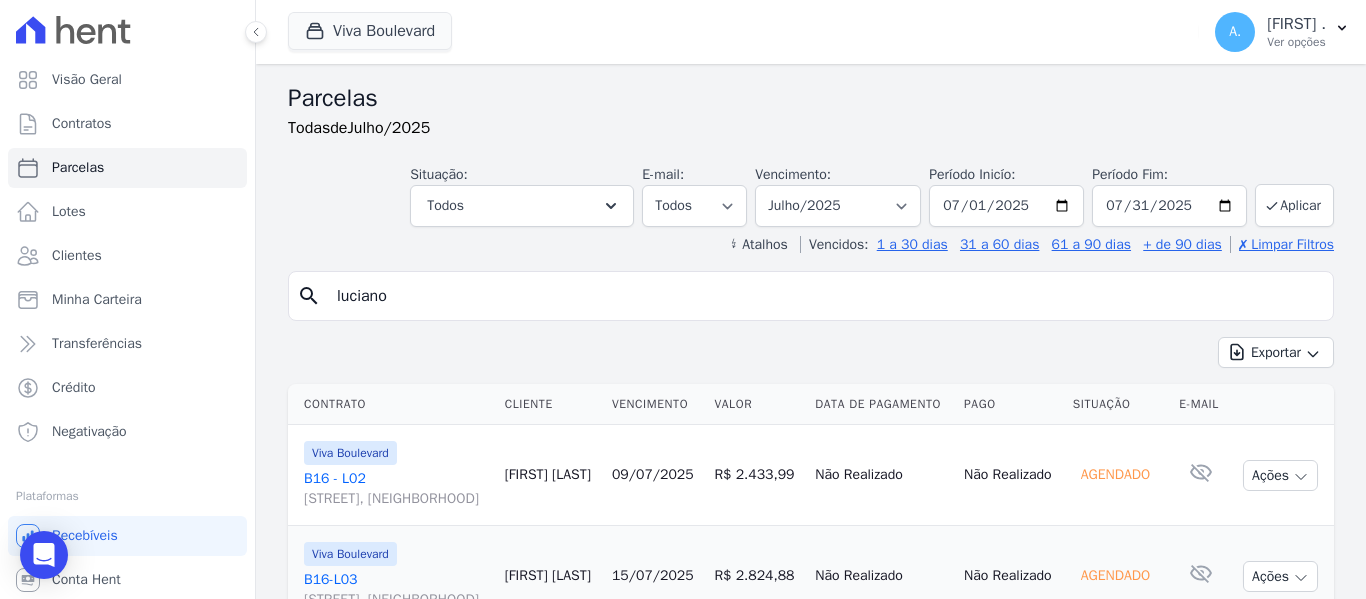 scroll, scrollTop: 145, scrollLeft: 0, axis: vertical 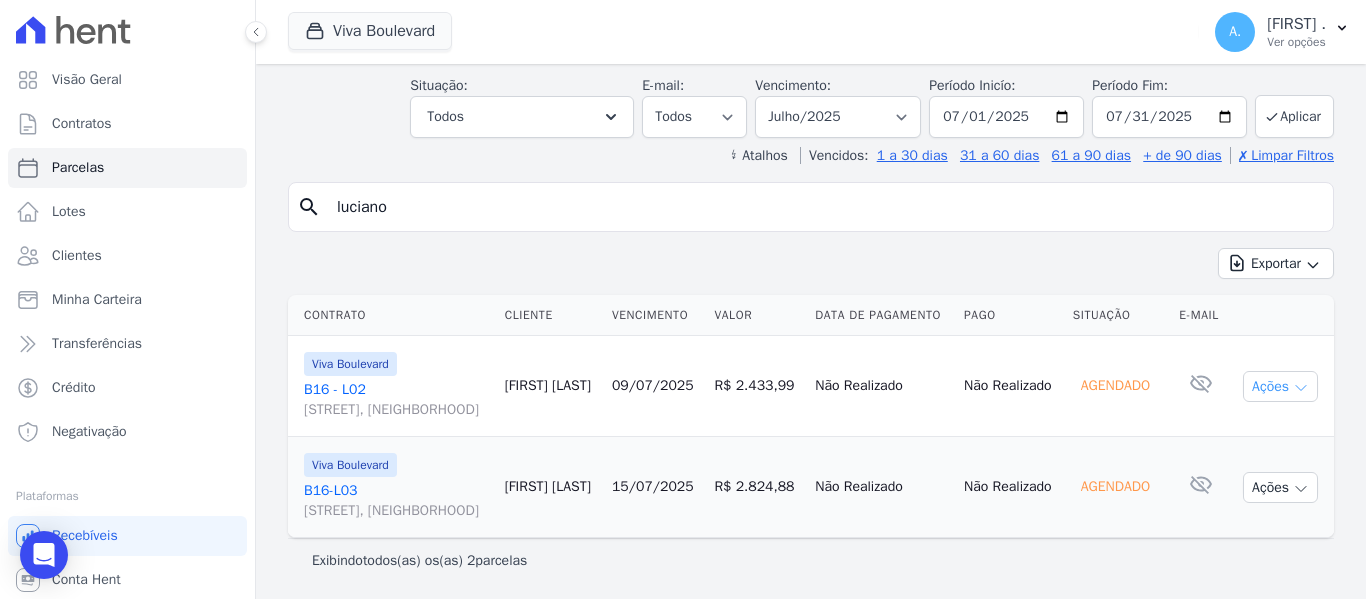 click on "Ações" at bounding box center [1280, 386] 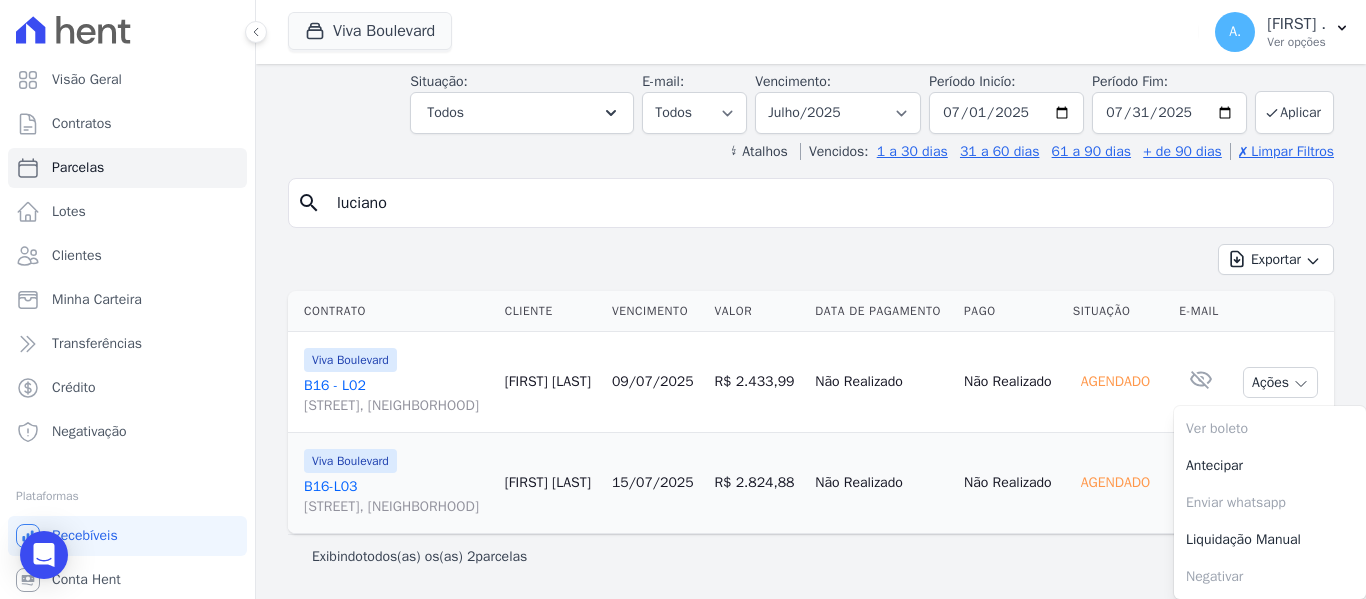 click on "Agendado" at bounding box center [1118, 382] 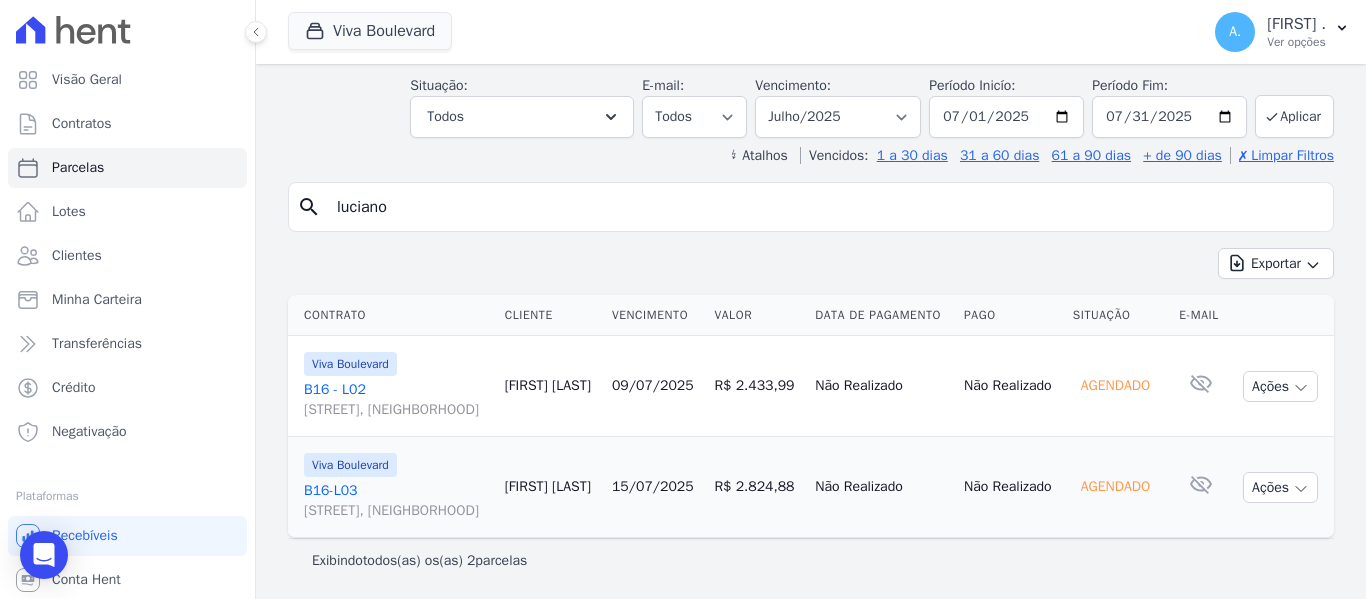 click on "luciano" at bounding box center (825, 207) 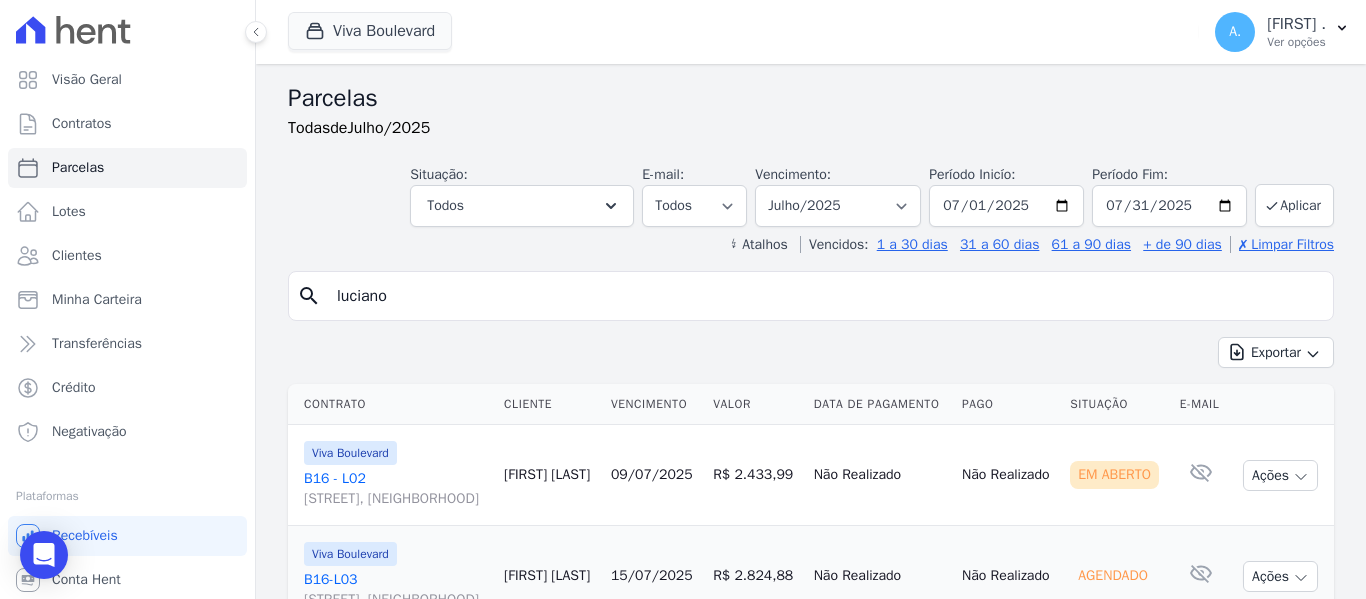 scroll, scrollTop: 145, scrollLeft: 0, axis: vertical 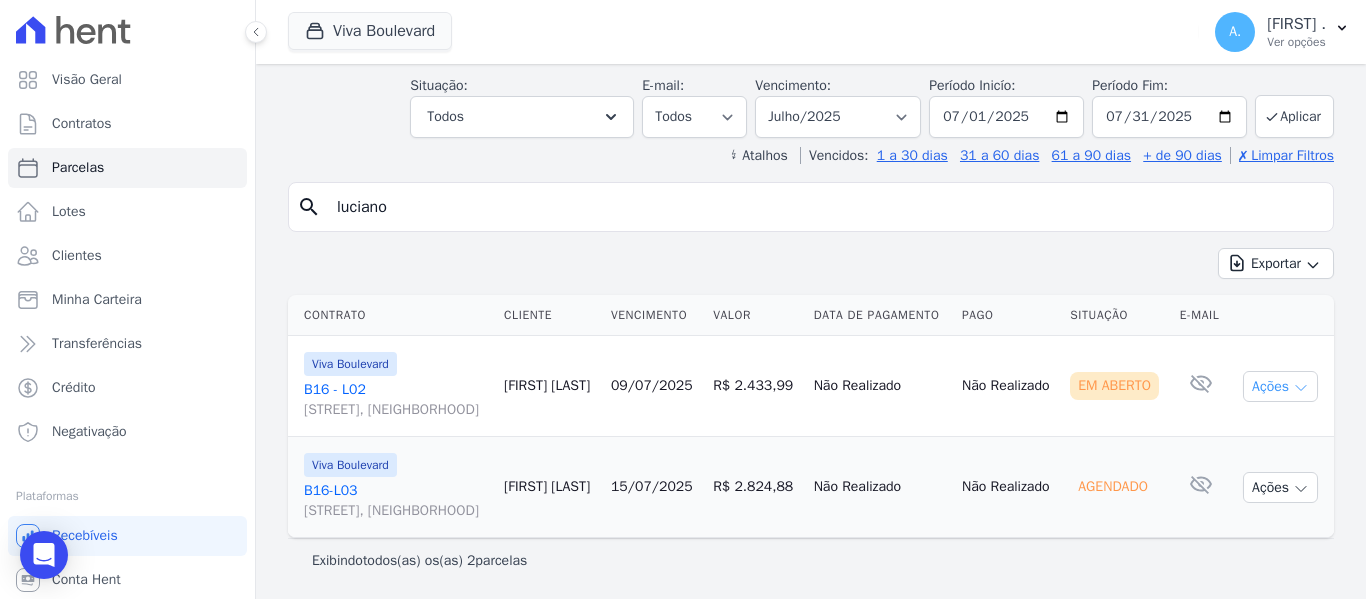 click on "Ações" at bounding box center [1280, 386] 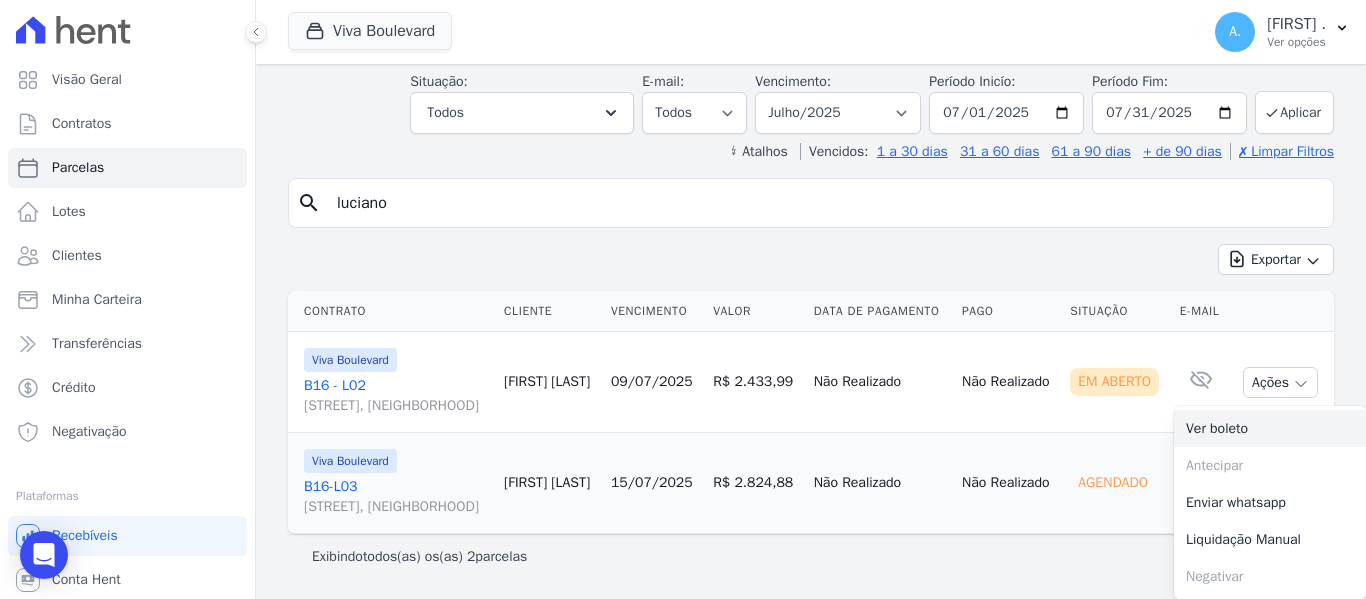 click on "Ver boleto" at bounding box center [1270, 428] 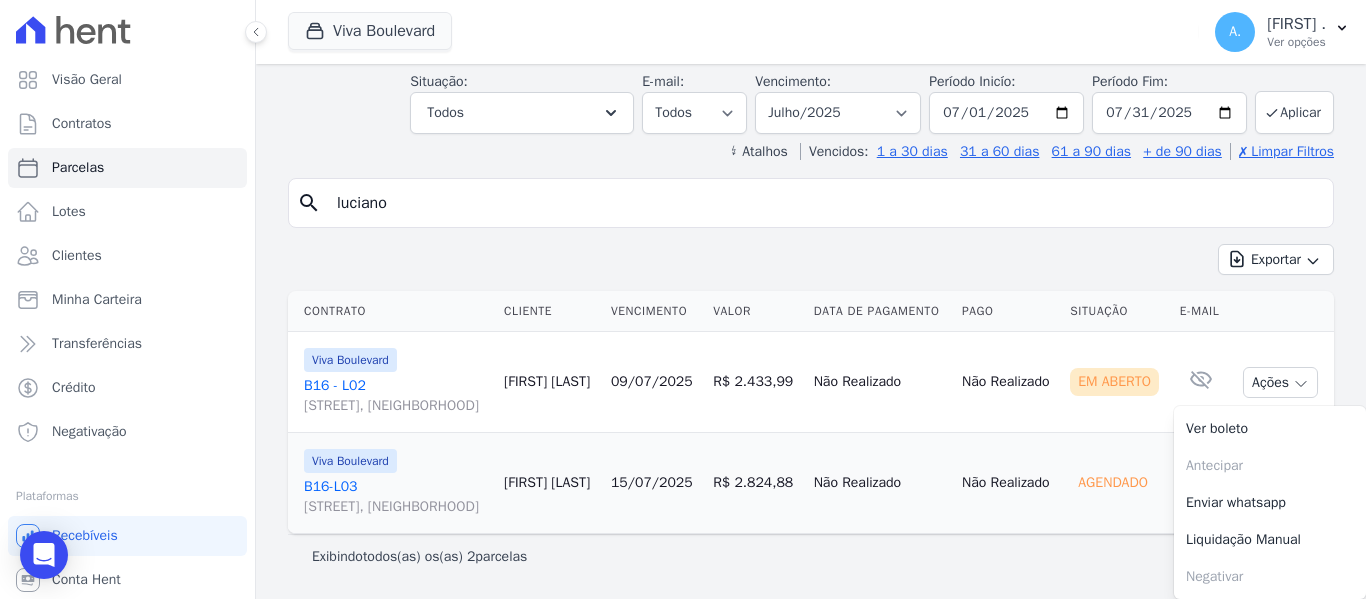scroll, scrollTop: 0, scrollLeft: 0, axis: both 